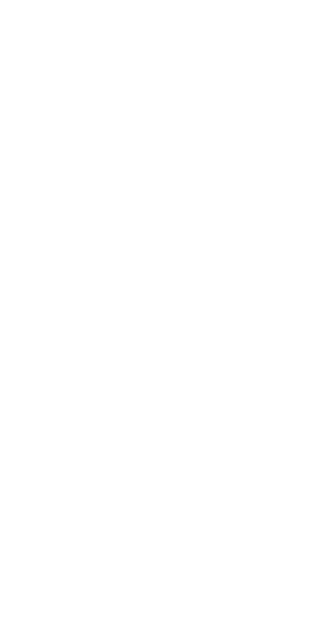 scroll, scrollTop: 0, scrollLeft: 0, axis: both 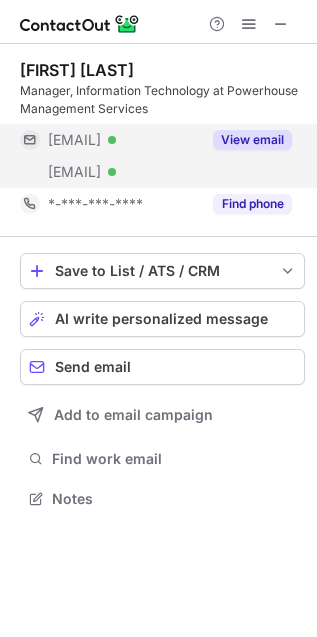 click on "View email" at bounding box center [246, 140] 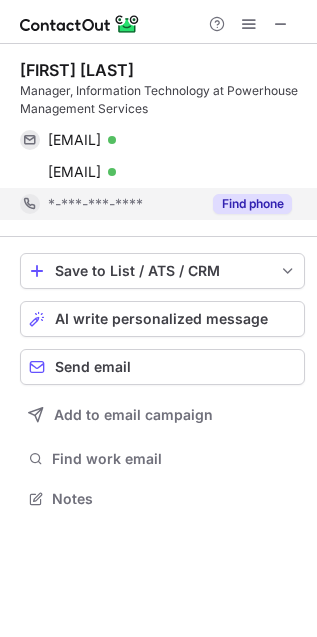click on "Find phone" at bounding box center [252, 204] 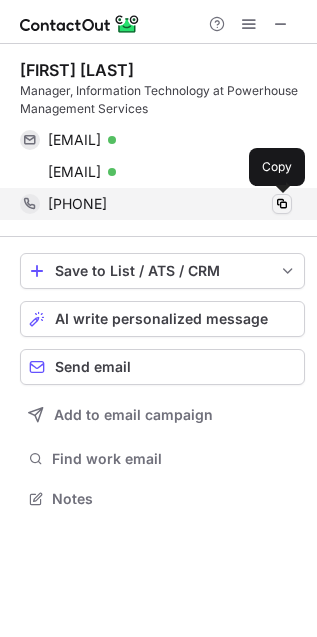click at bounding box center (282, 204) 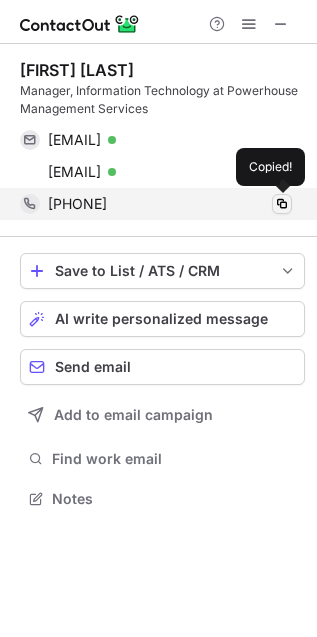 type 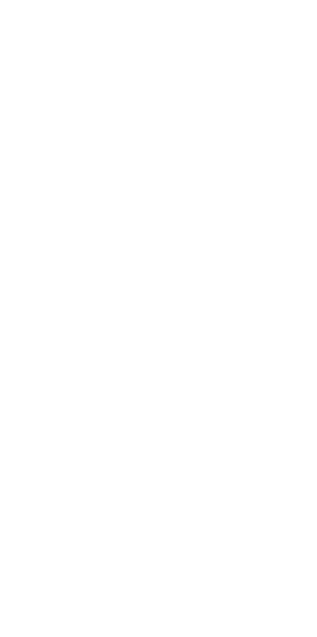 scroll, scrollTop: 0, scrollLeft: 0, axis: both 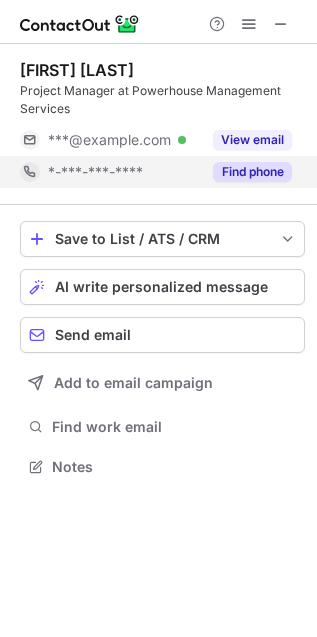 click on "Find phone" at bounding box center [252, 172] 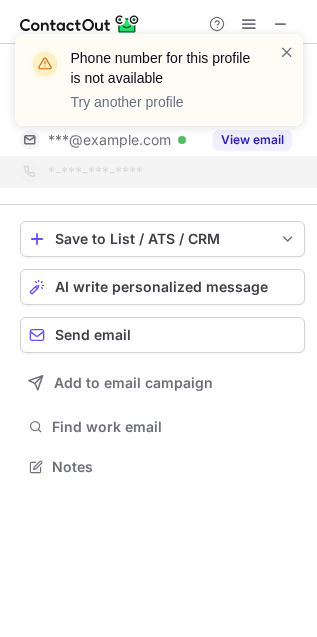 click on "Phone number for this profile is not available Try another profile" at bounding box center (159, 88) 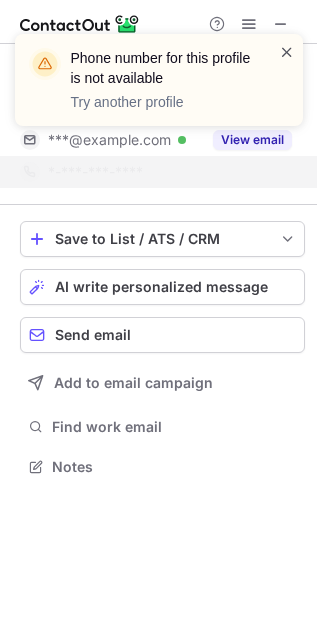click at bounding box center [287, 52] 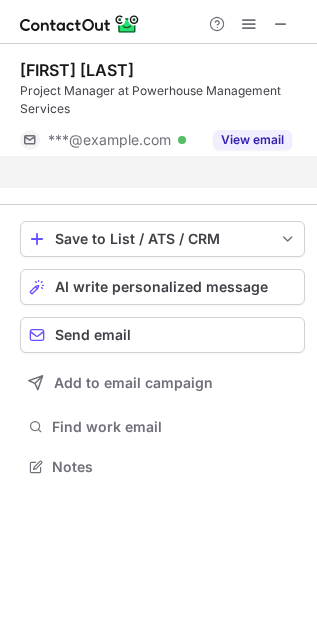scroll, scrollTop: 421, scrollLeft: 317, axis: both 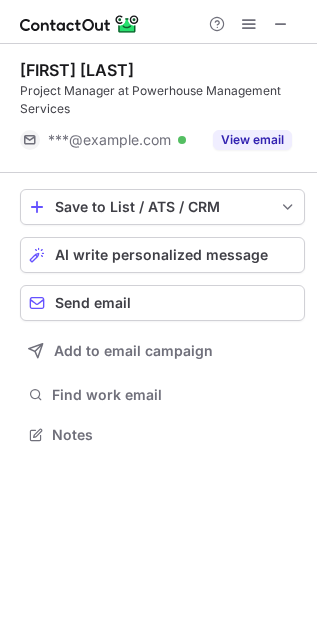 click on "Phone number for this profile is not available Try another profile" at bounding box center (159, 88) 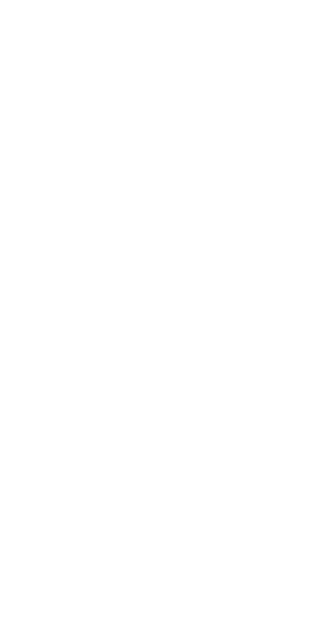 scroll, scrollTop: 0, scrollLeft: 0, axis: both 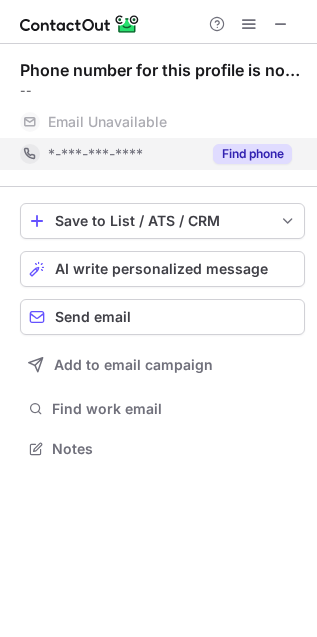 click on "Find phone" at bounding box center (252, 154) 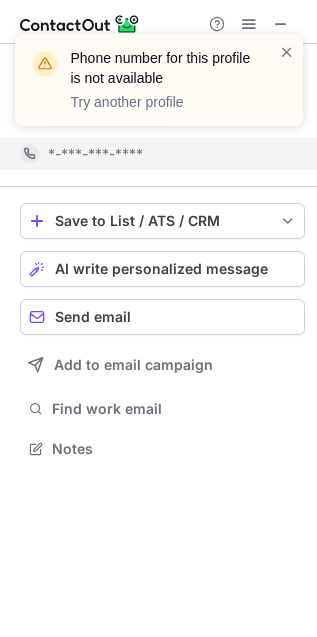 scroll, scrollTop: 402, scrollLeft: 317, axis: both 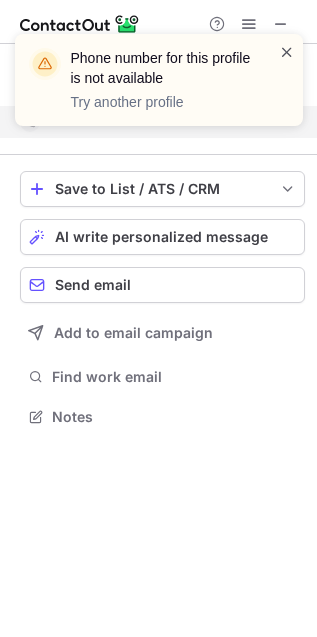 click at bounding box center [287, 52] 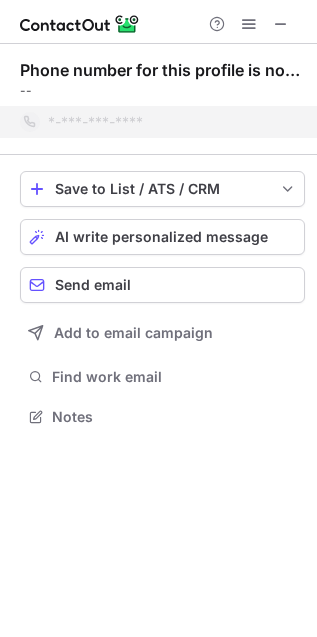 click at bounding box center (158, 22) 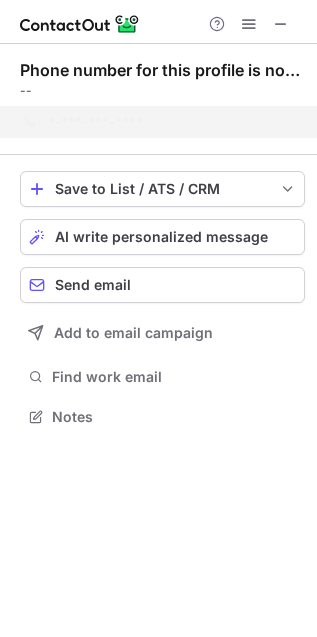 drag, startPoint x: 271, startPoint y: 12, endPoint x: 277, endPoint y: 26, distance: 15.231546 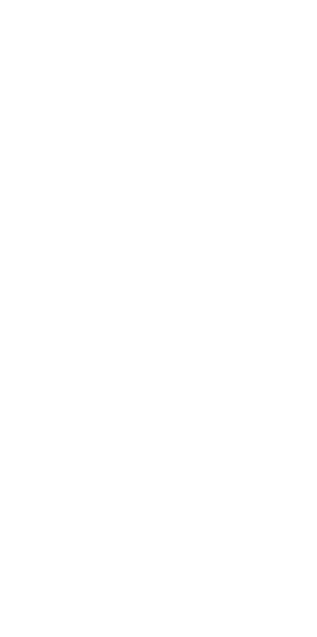 scroll, scrollTop: 0, scrollLeft: 0, axis: both 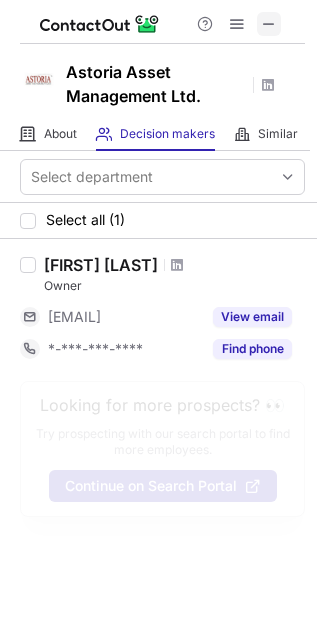 click at bounding box center [269, 24] 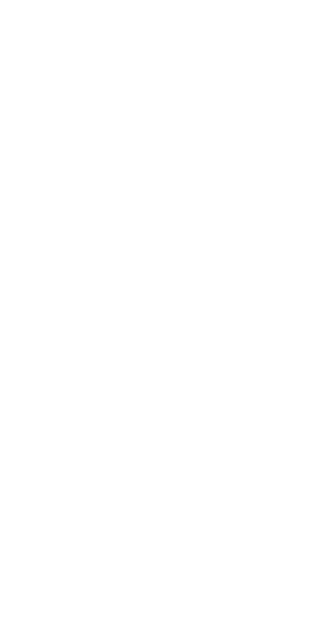 scroll, scrollTop: 0, scrollLeft: 0, axis: both 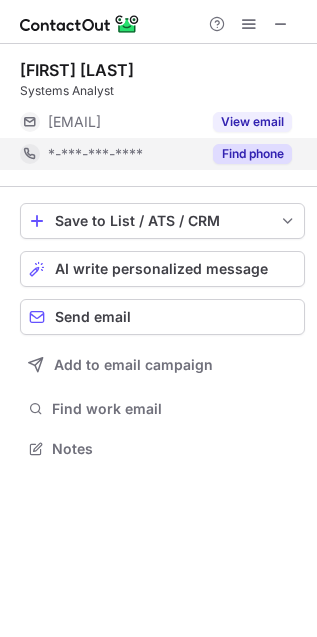 click on "Find phone" at bounding box center [252, 154] 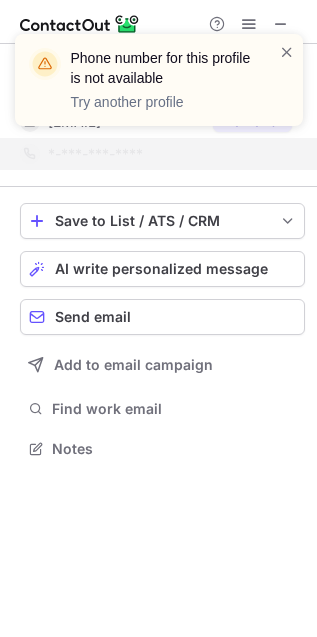 click on "Phone number for this profile is not available Try another profile" at bounding box center (151, 80) 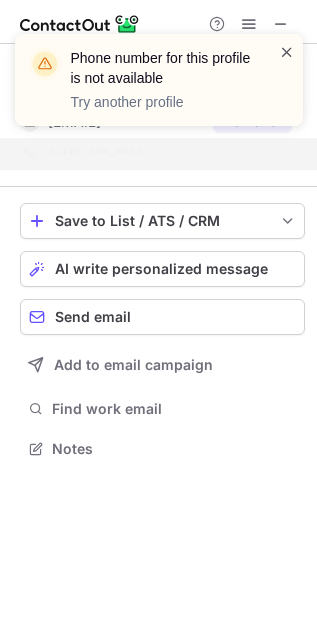 click at bounding box center [287, 52] 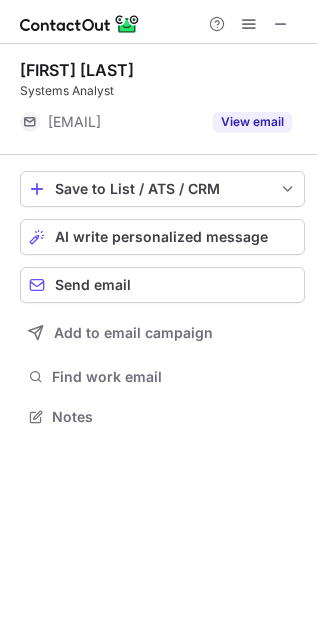 scroll, scrollTop: 402, scrollLeft: 317, axis: both 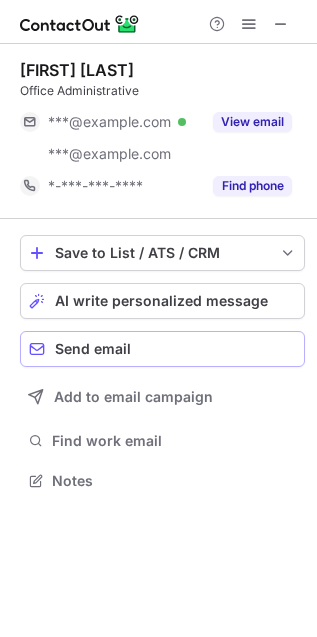 drag, startPoint x: 295, startPoint y: 421, endPoint x: 291, endPoint y: 348, distance: 73.109505 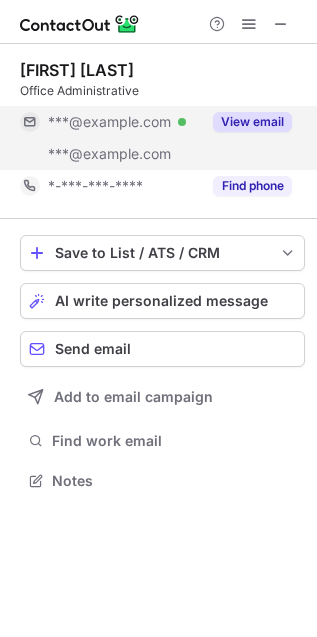 click on "View email" at bounding box center [252, 122] 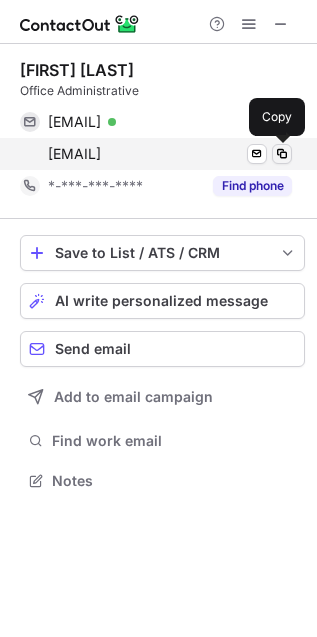 click at bounding box center (282, 154) 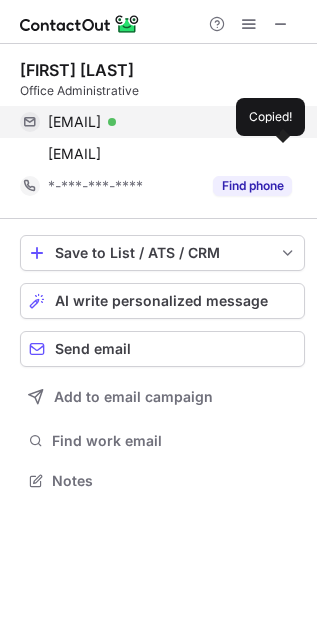type 